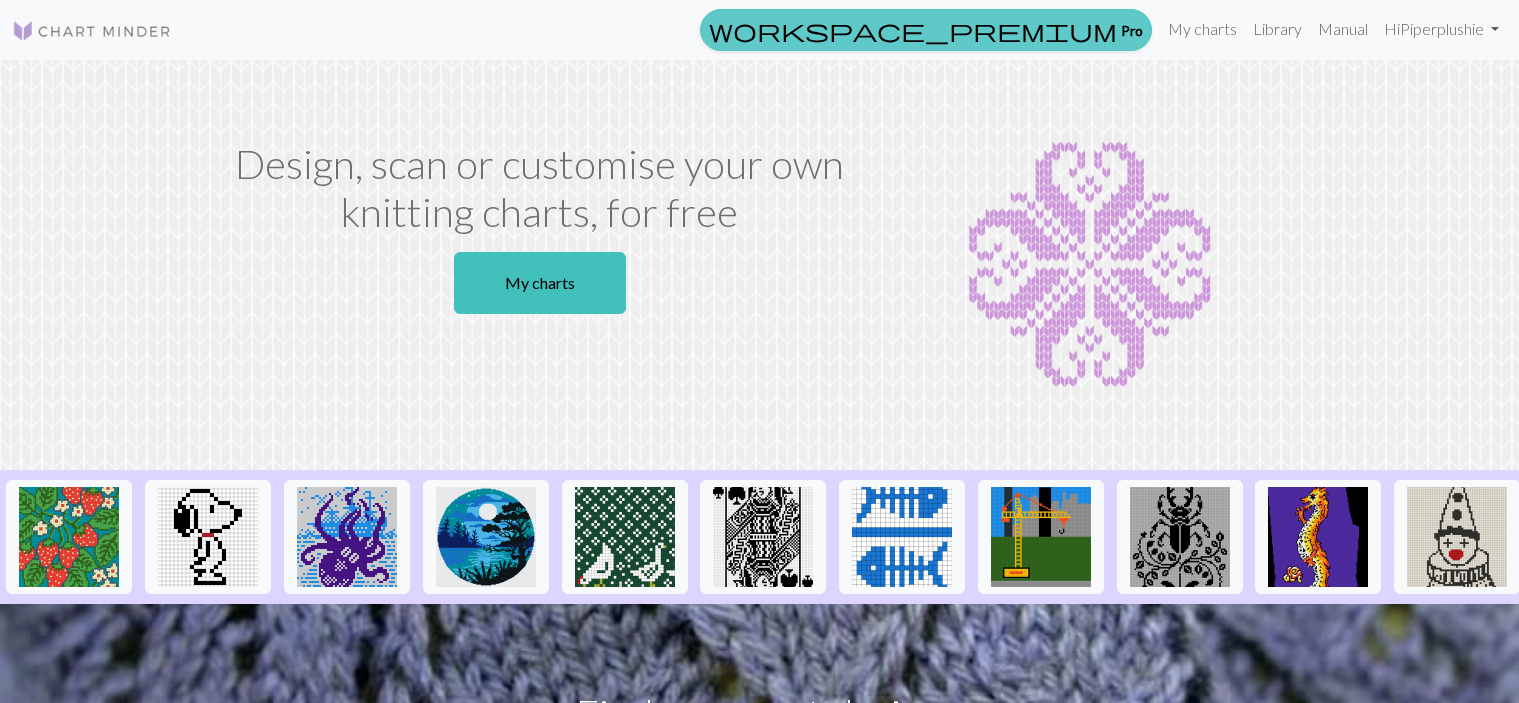 scroll, scrollTop: 0, scrollLeft: 0, axis: both 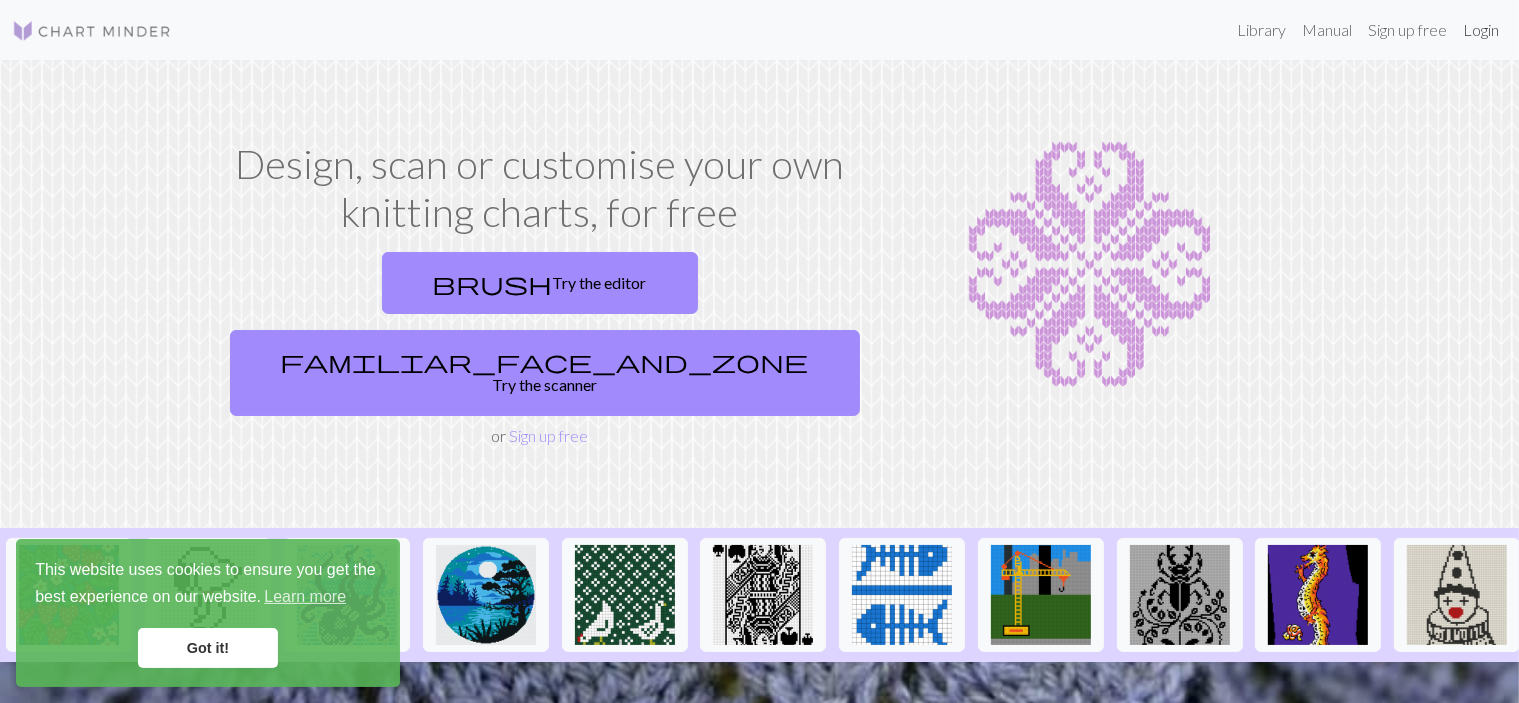 click on "Login" at bounding box center [1481, 30] 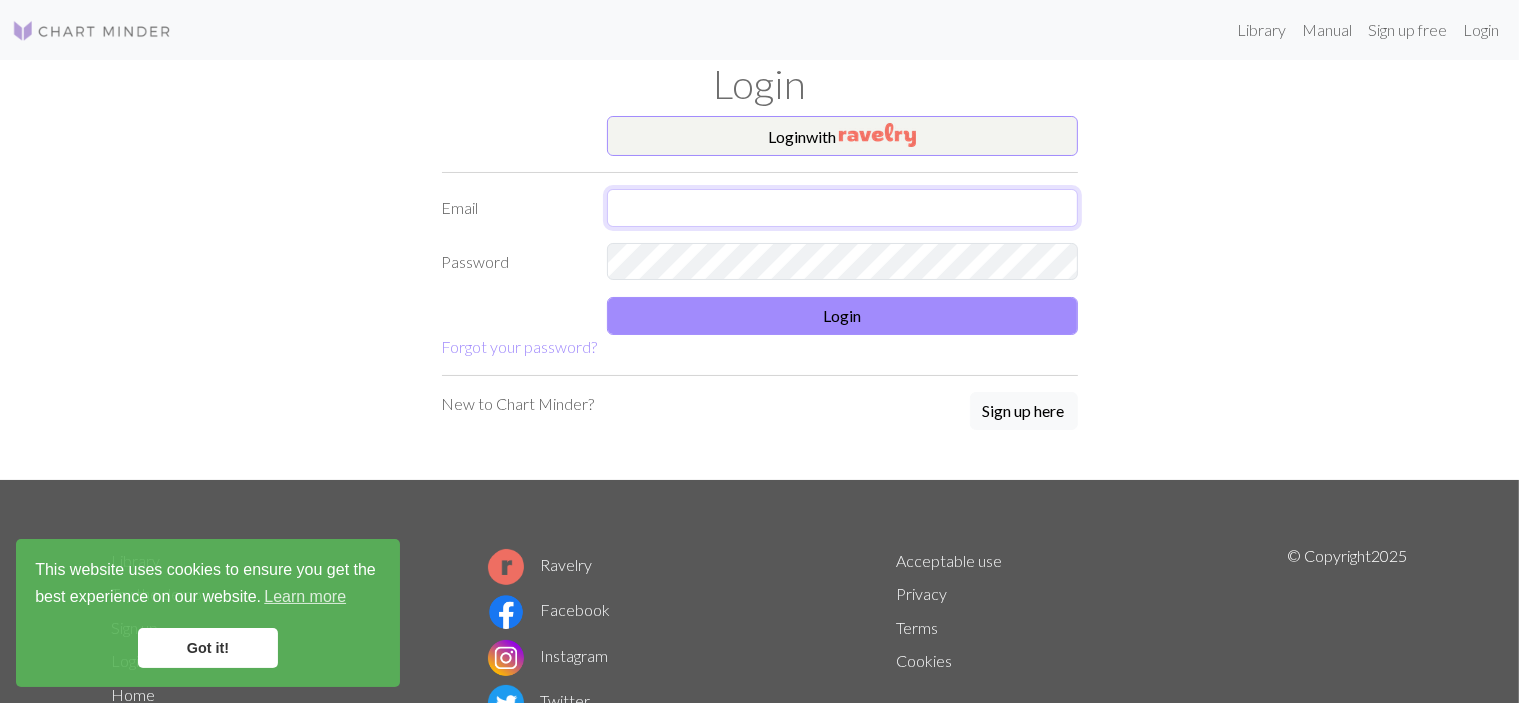 click at bounding box center [842, 208] 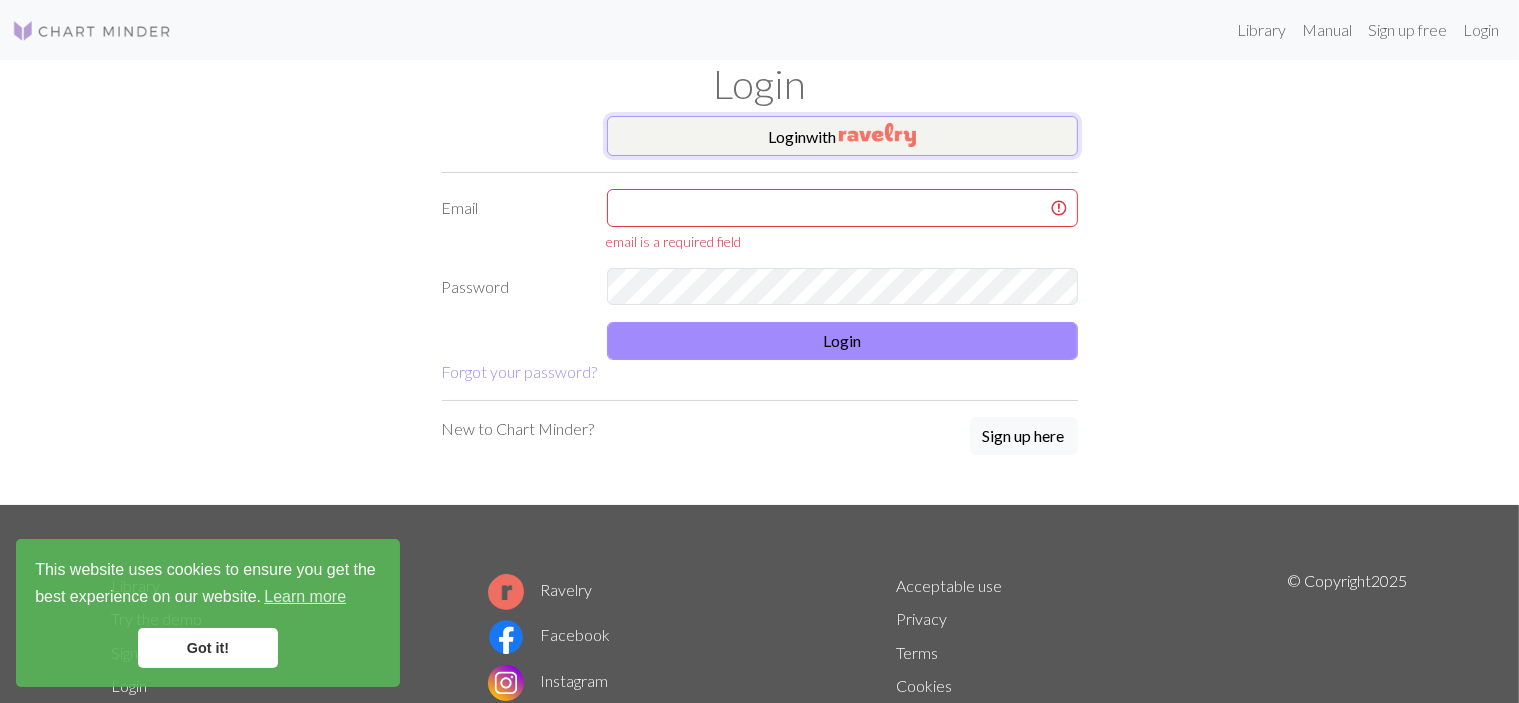 click on "Login  with" at bounding box center (842, 136) 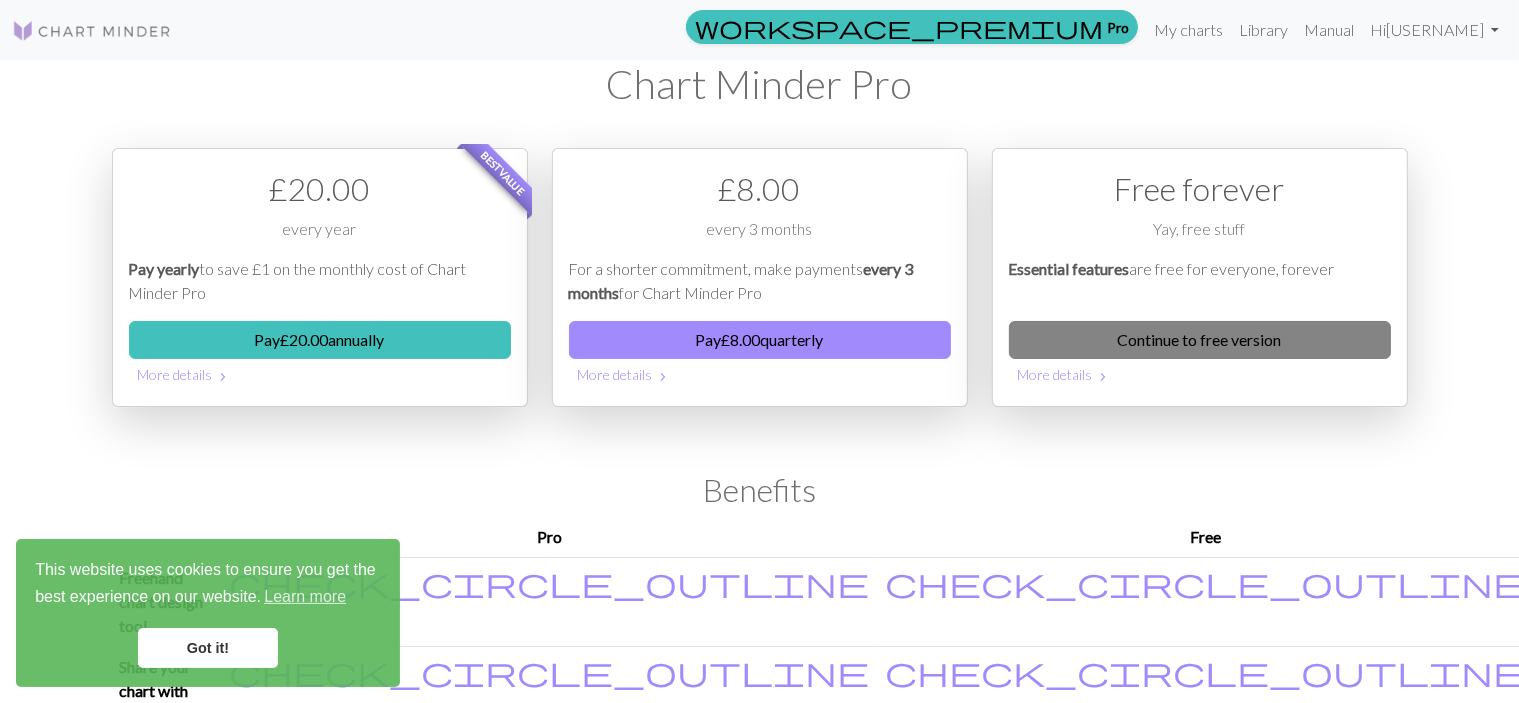 click on "Continue to free version" at bounding box center (1200, 340) 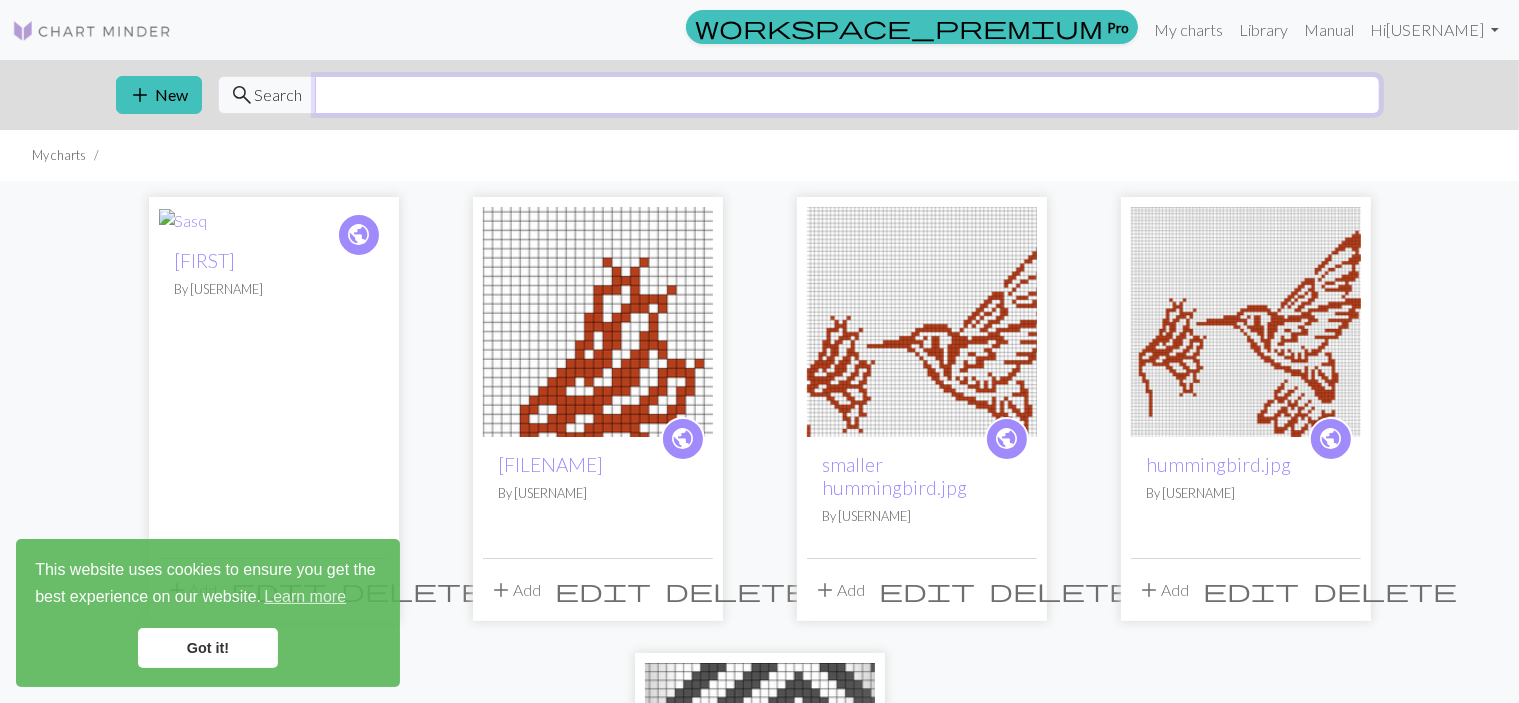 click at bounding box center (847, 95) 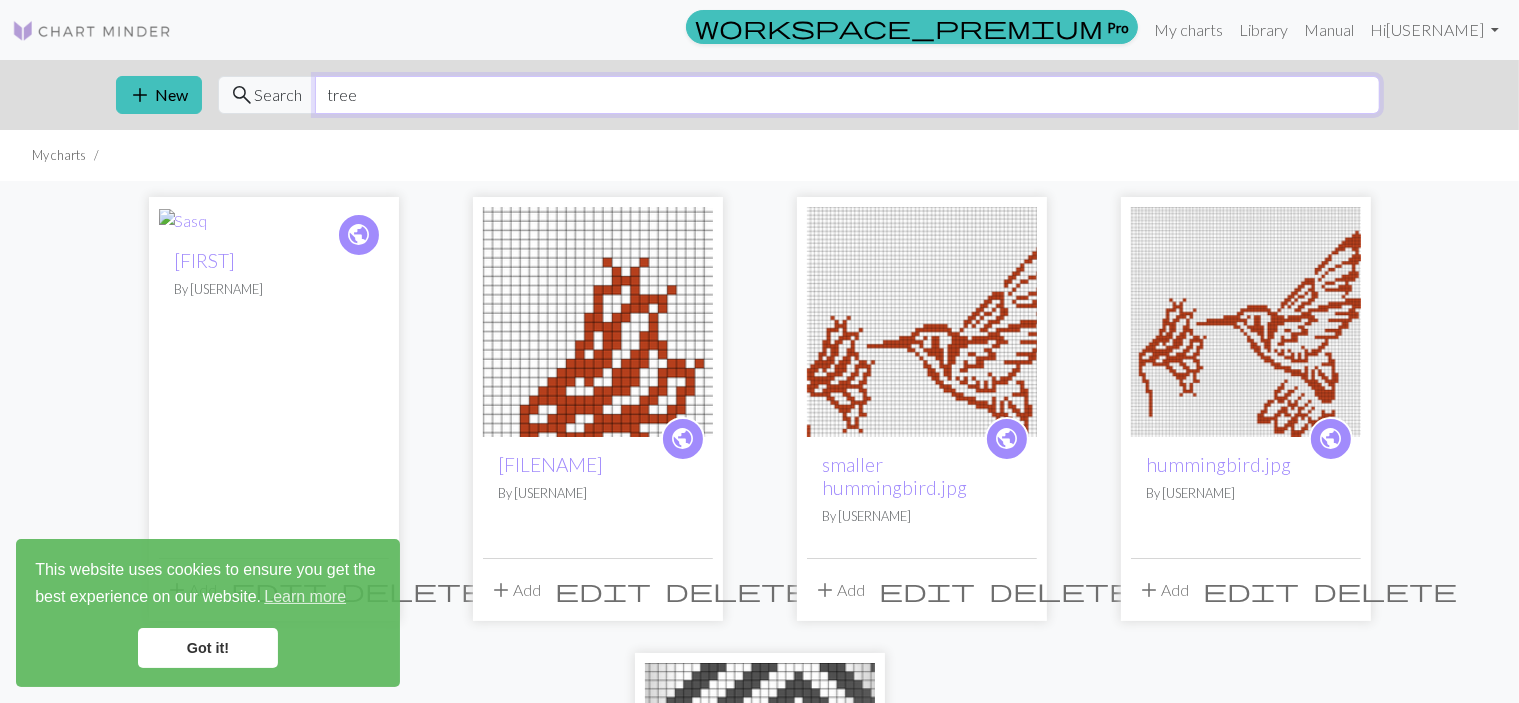 type on "tree" 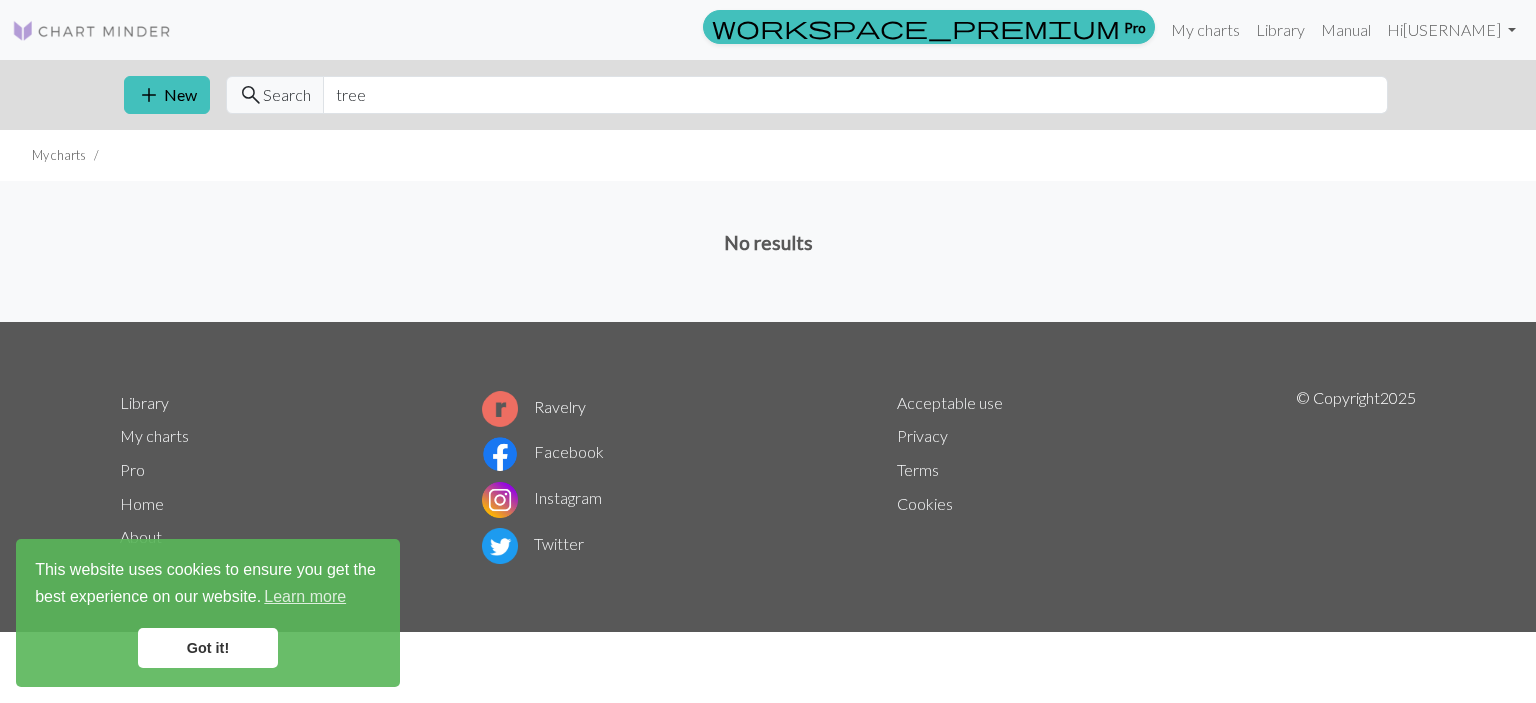 click at bounding box center (92, 30) 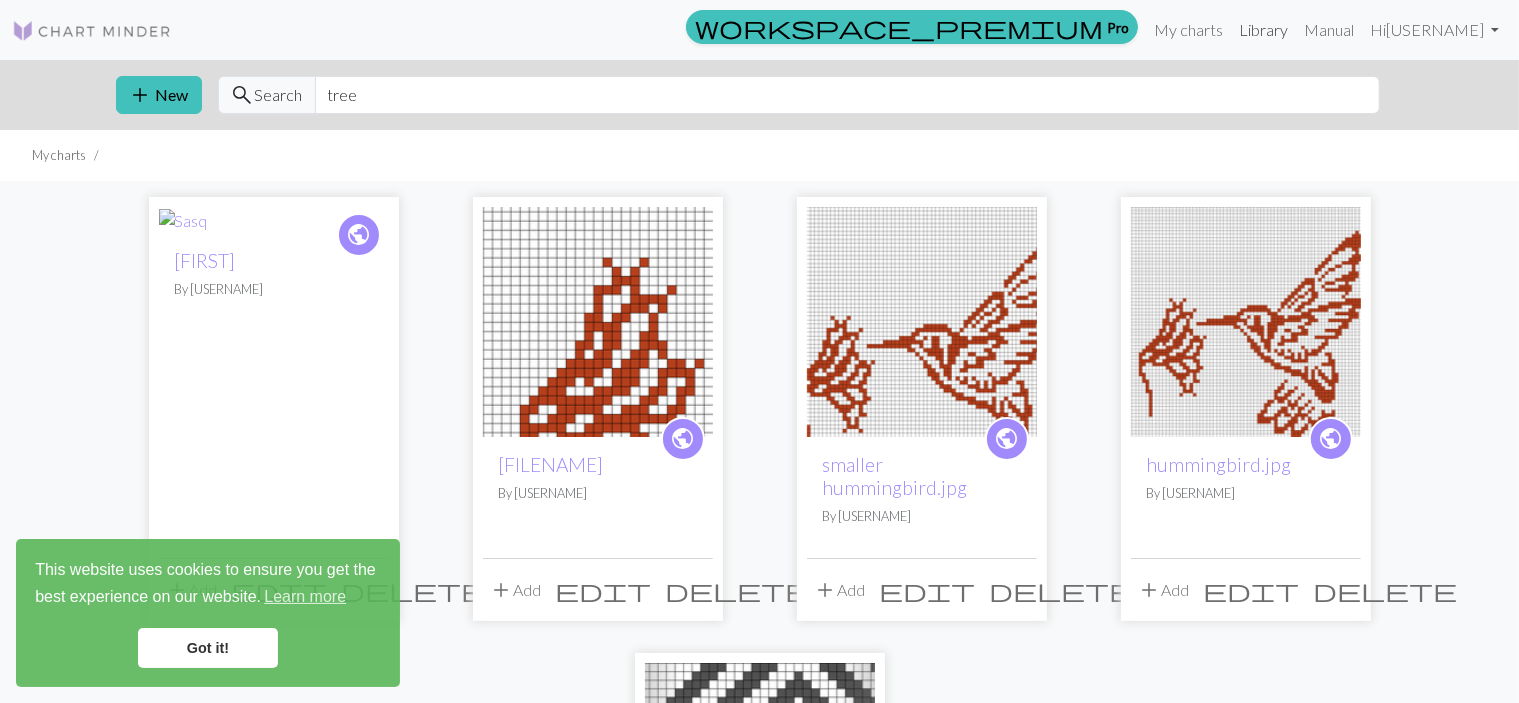 click on "Library" at bounding box center [1263, 30] 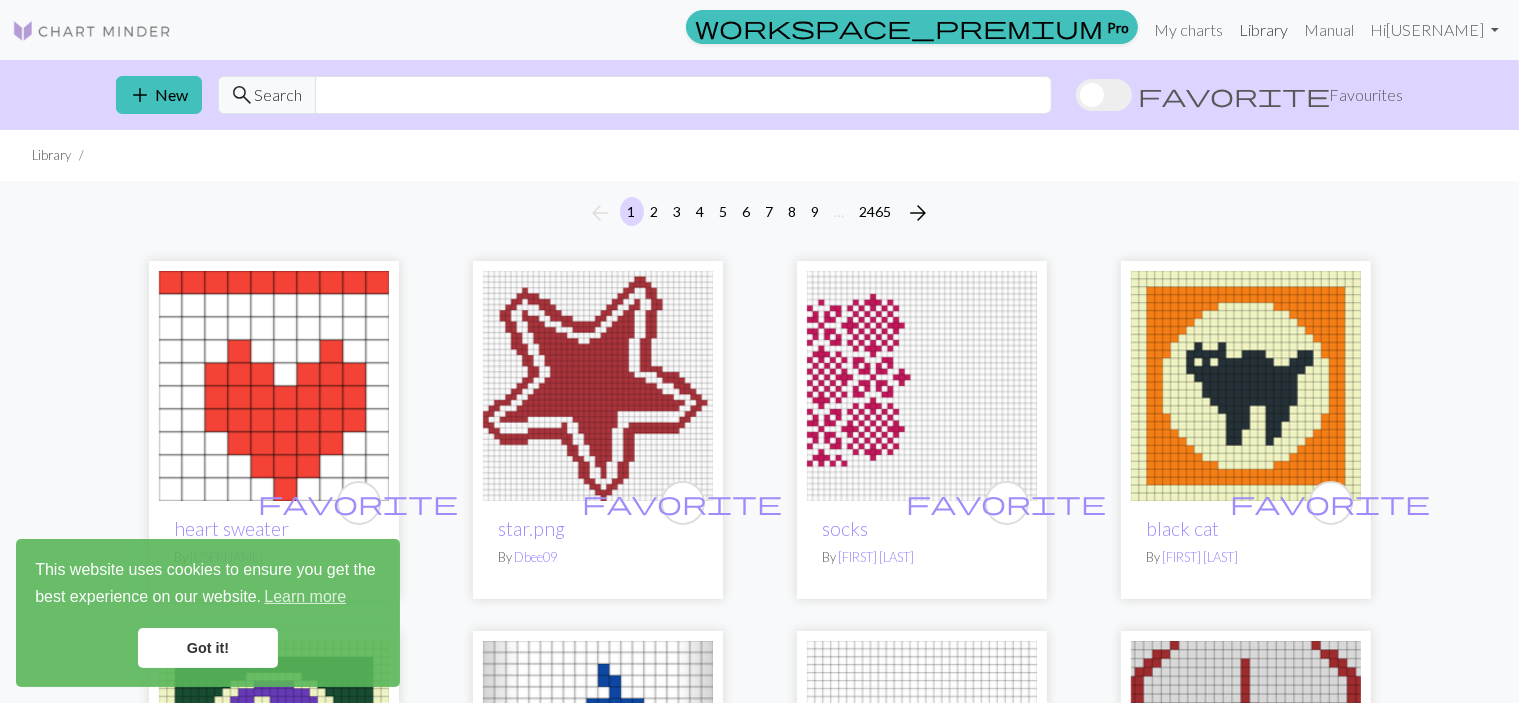 scroll, scrollTop: 0, scrollLeft: 0, axis: both 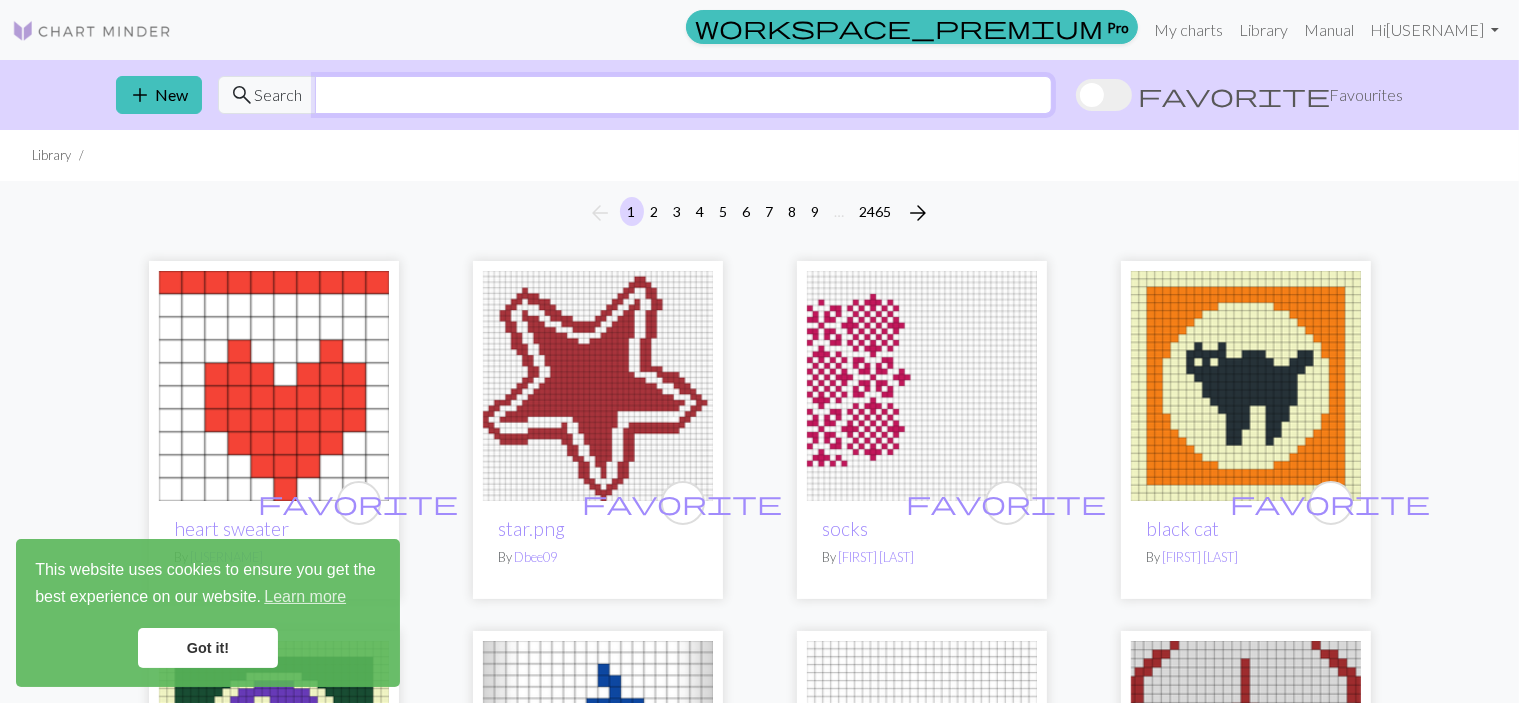 click at bounding box center [683, 95] 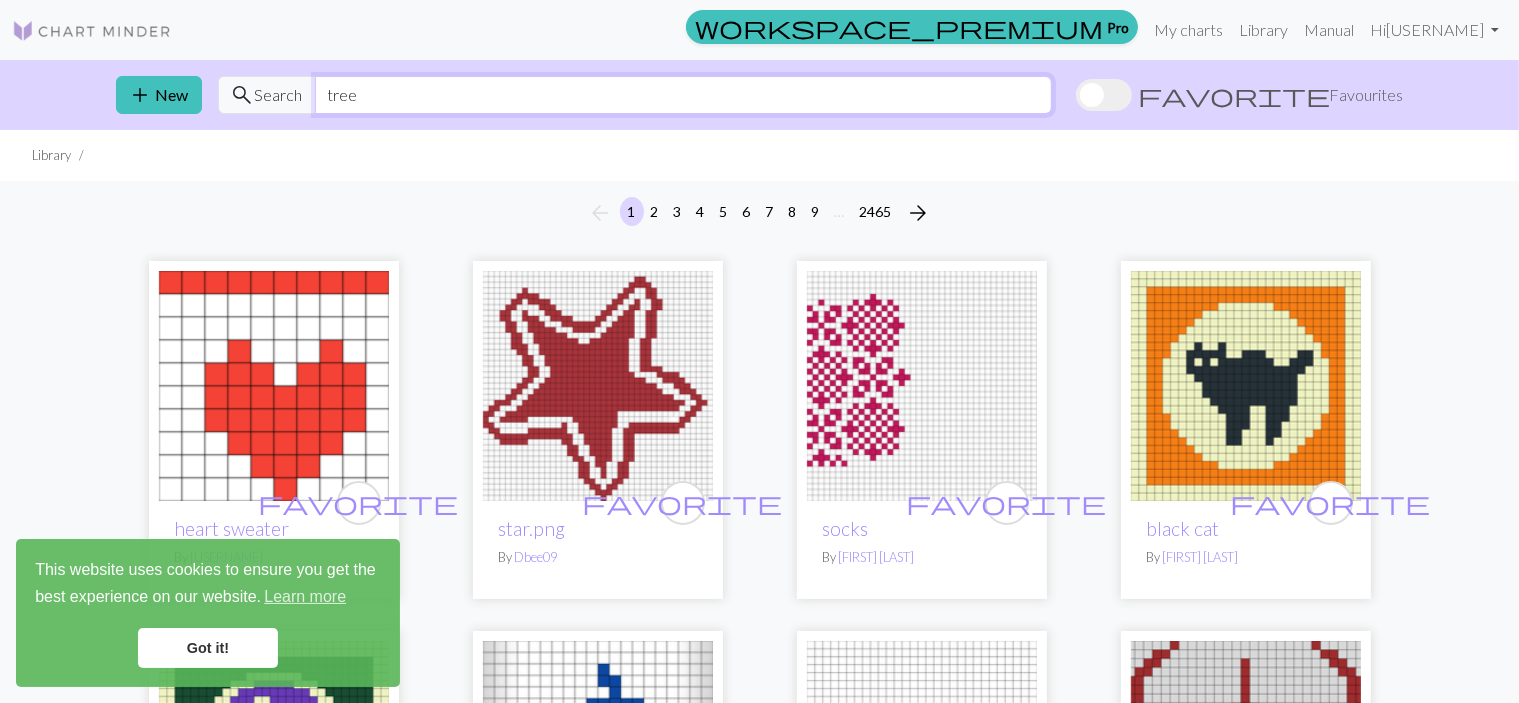 type on "tree" 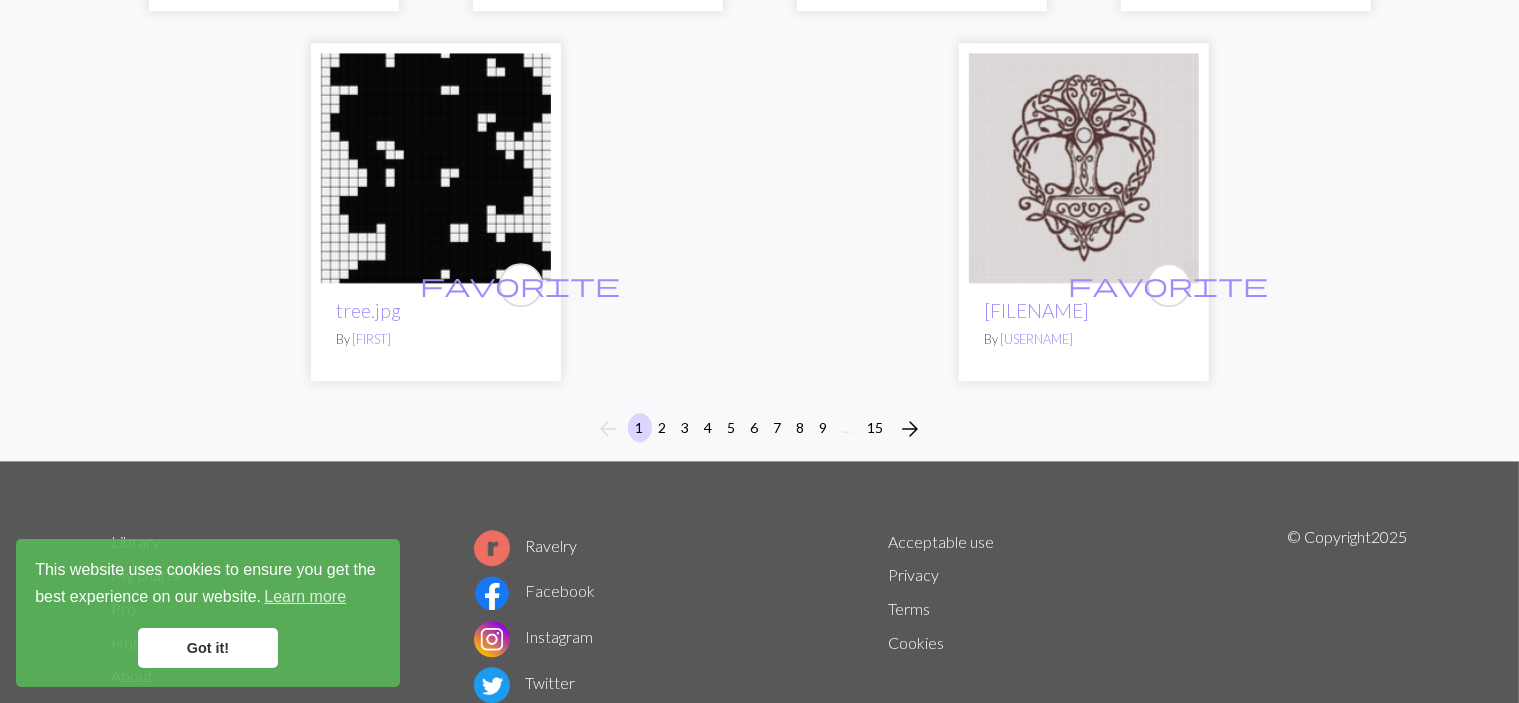 scroll, scrollTop: 5381, scrollLeft: 0, axis: vertical 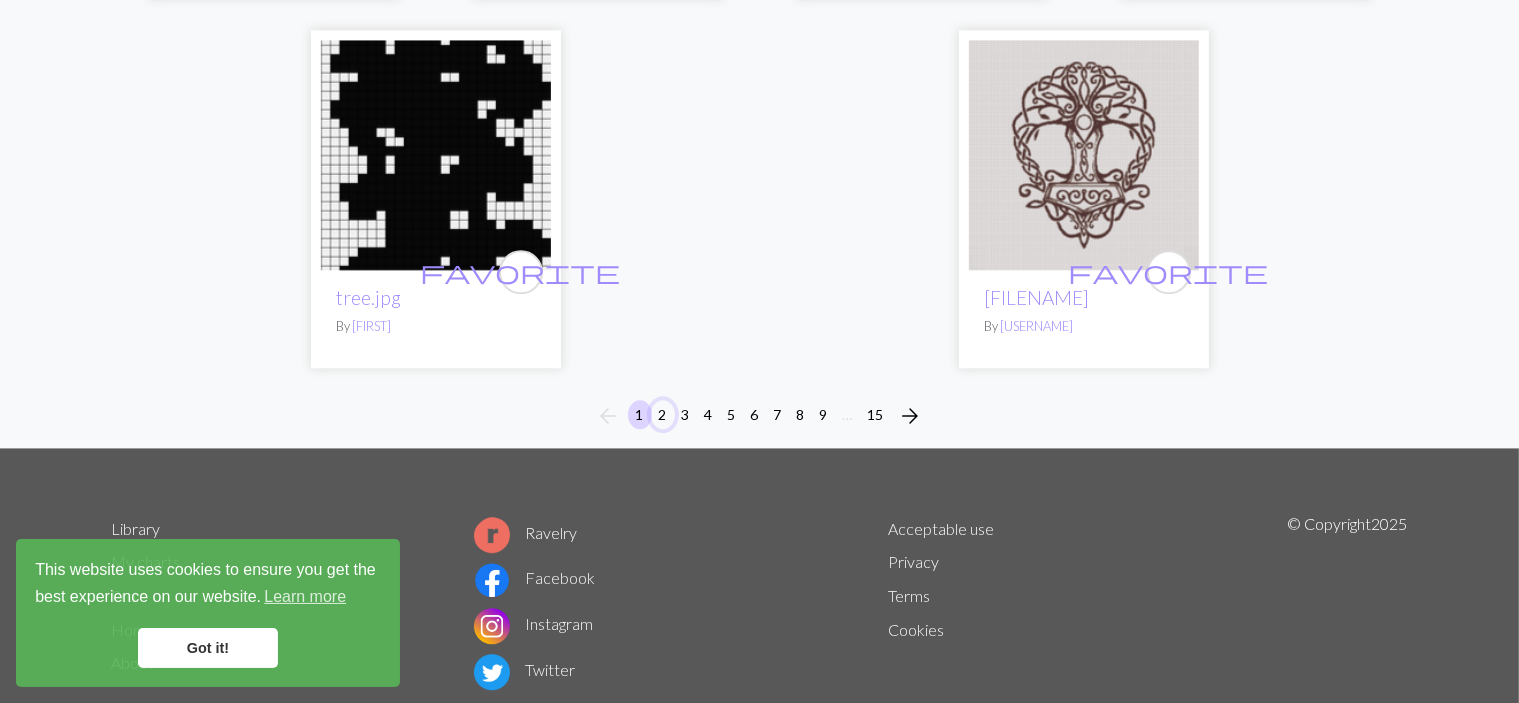 click on "2" at bounding box center [663, 414] 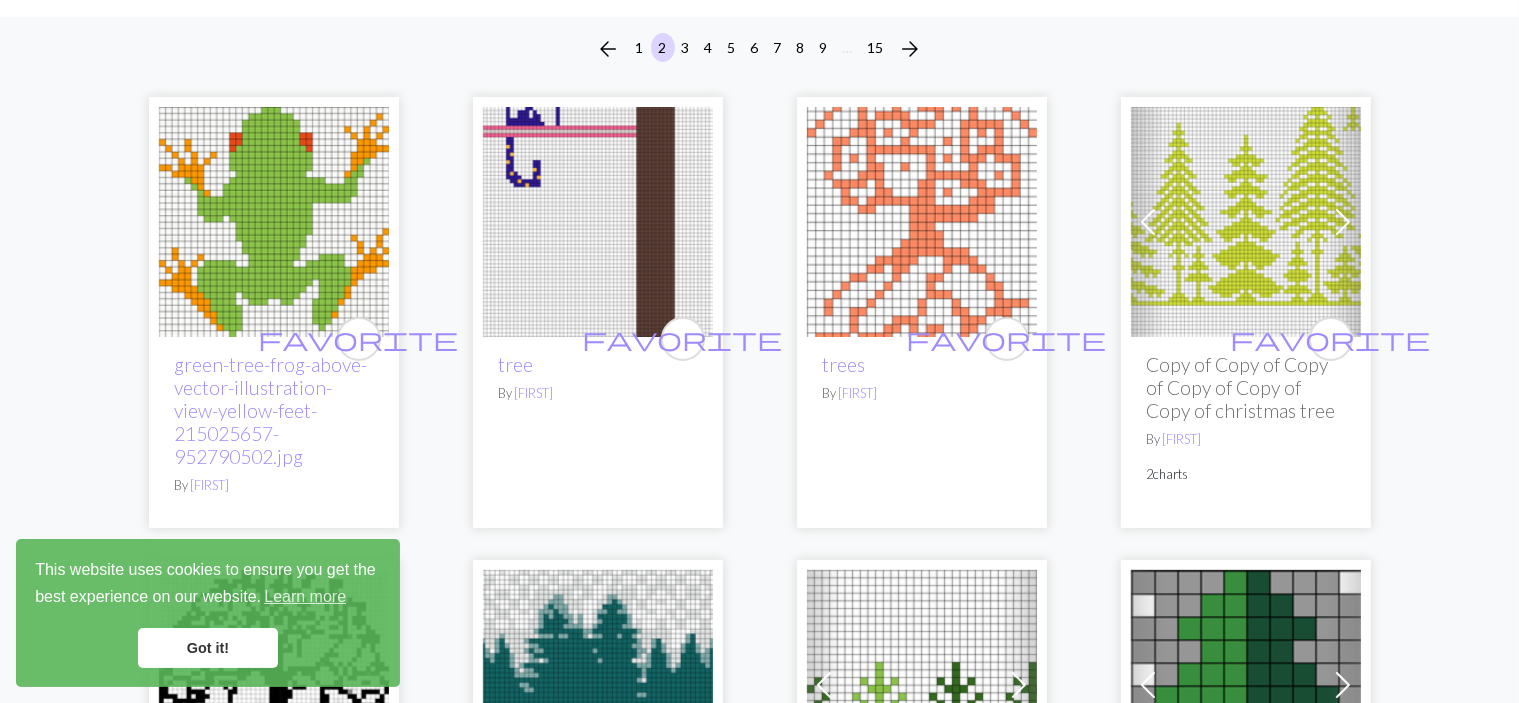 scroll, scrollTop: 516, scrollLeft: 0, axis: vertical 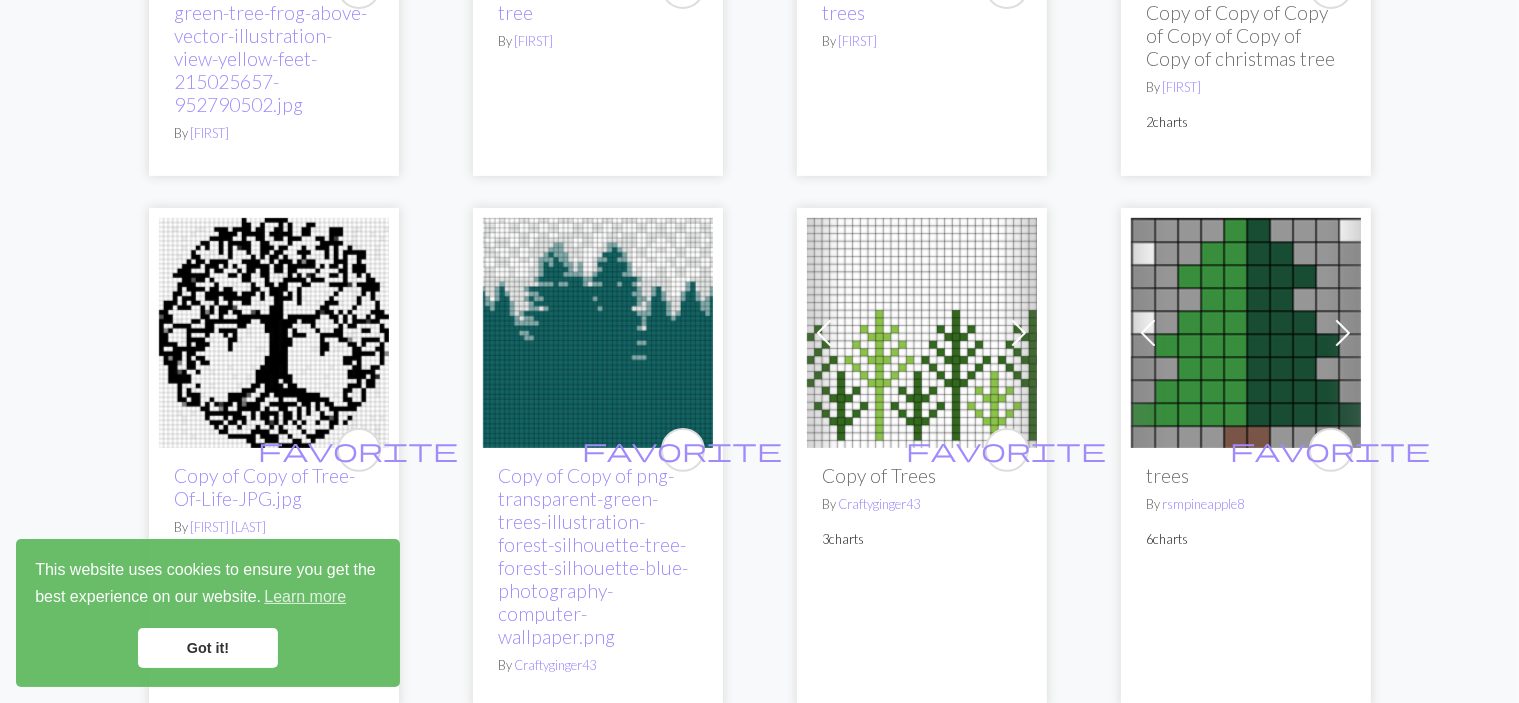 click on "Got it!" at bounding box center (208, 648) 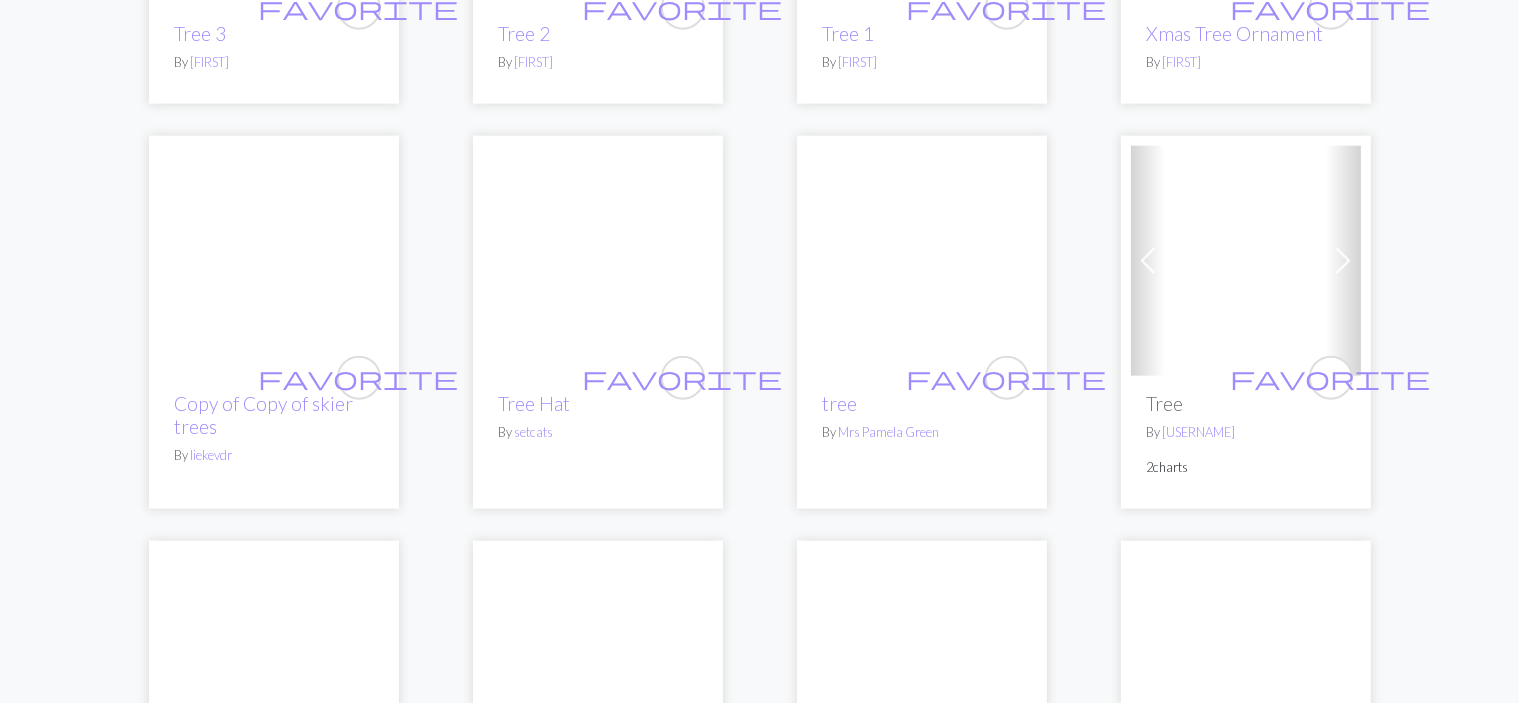 scroll, scrollTop: 2319, scrollLeft: 0, axis: vertical 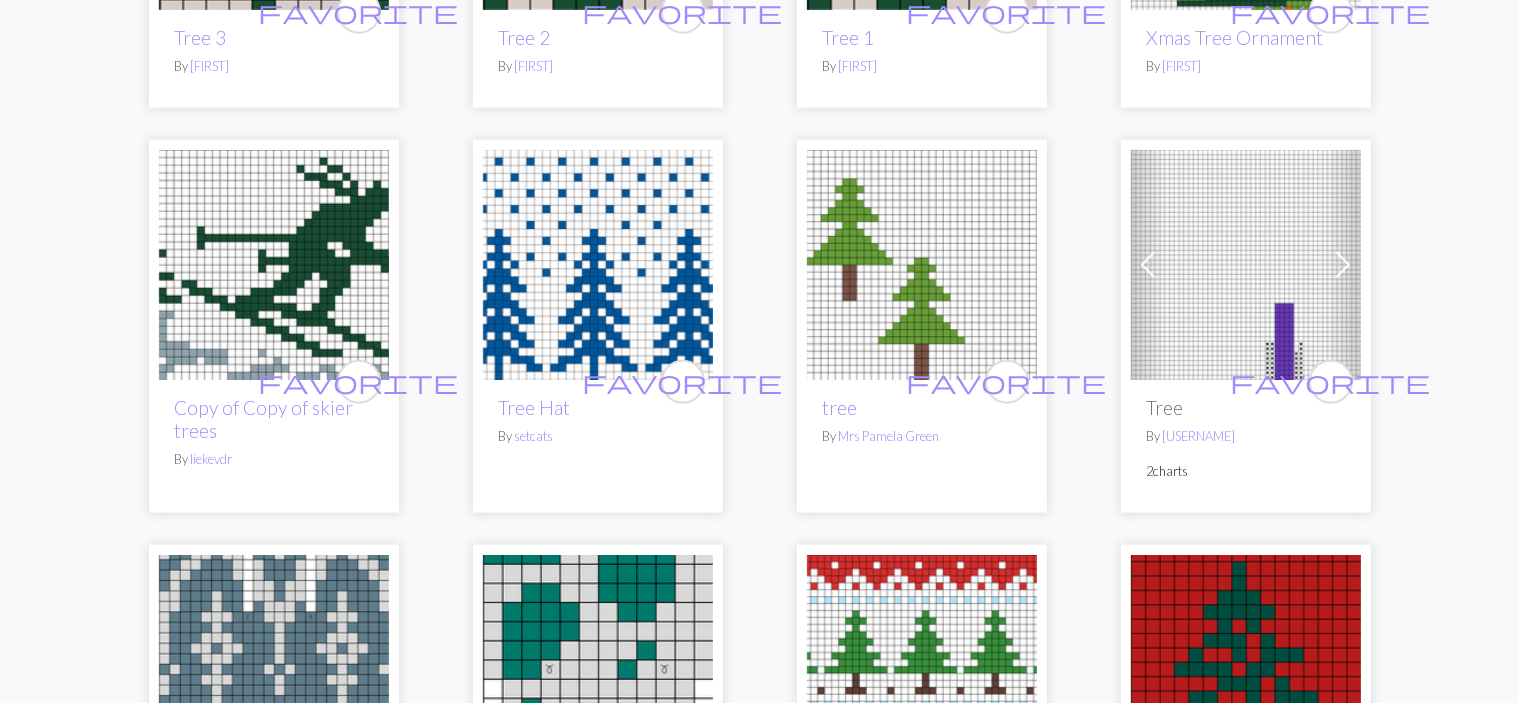 click at bounding box center (598, 265) 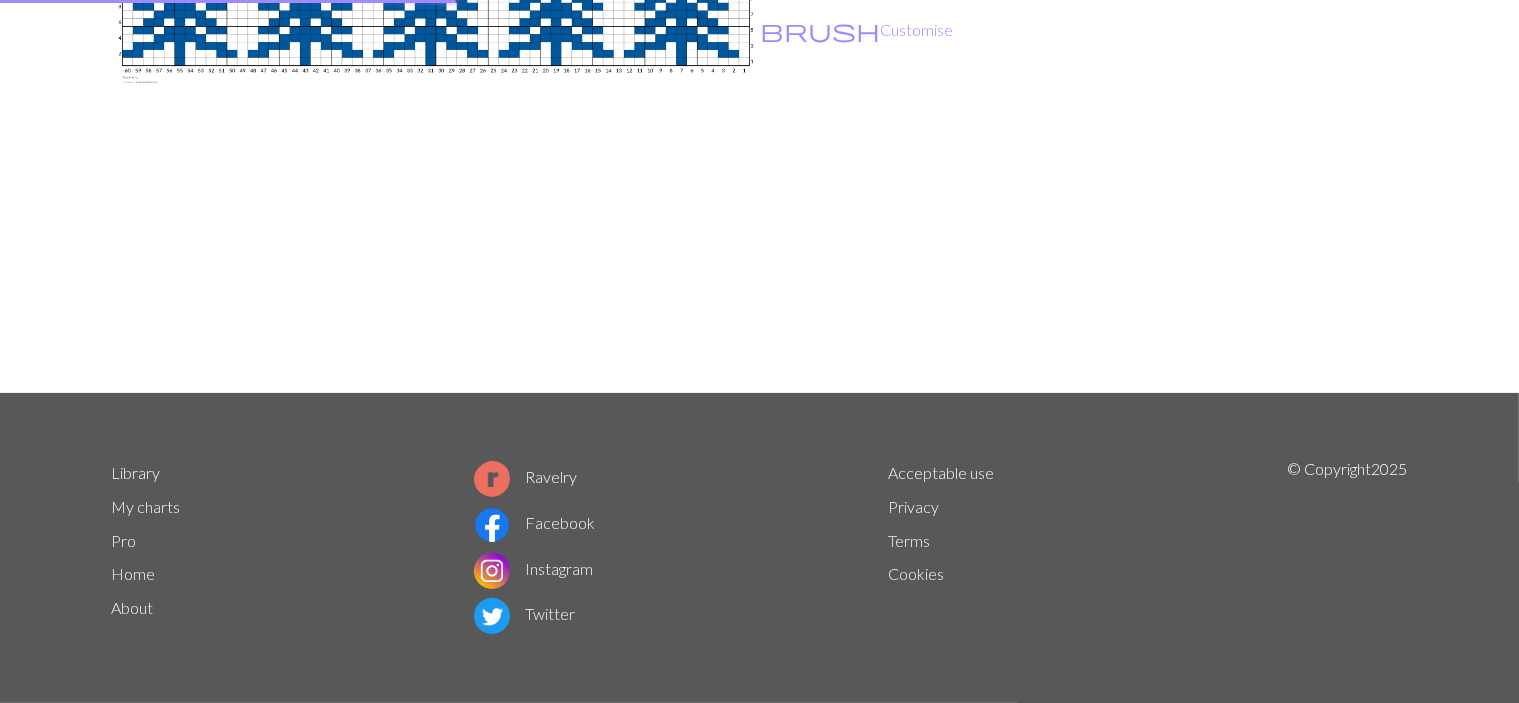 scroll, scrollTop: 0, scrollLeft: 0, axis: both 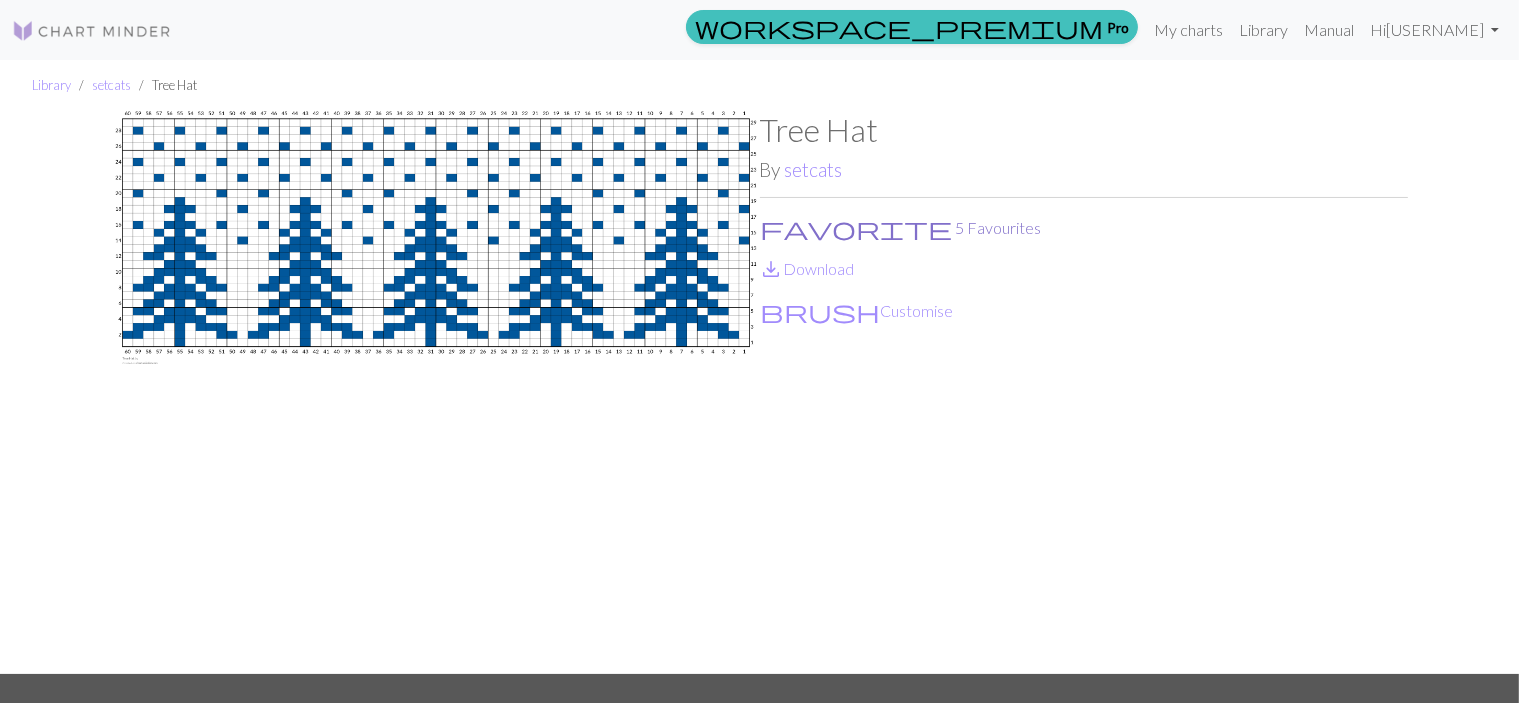 click on "favorite" at bounding box center [857, 228] 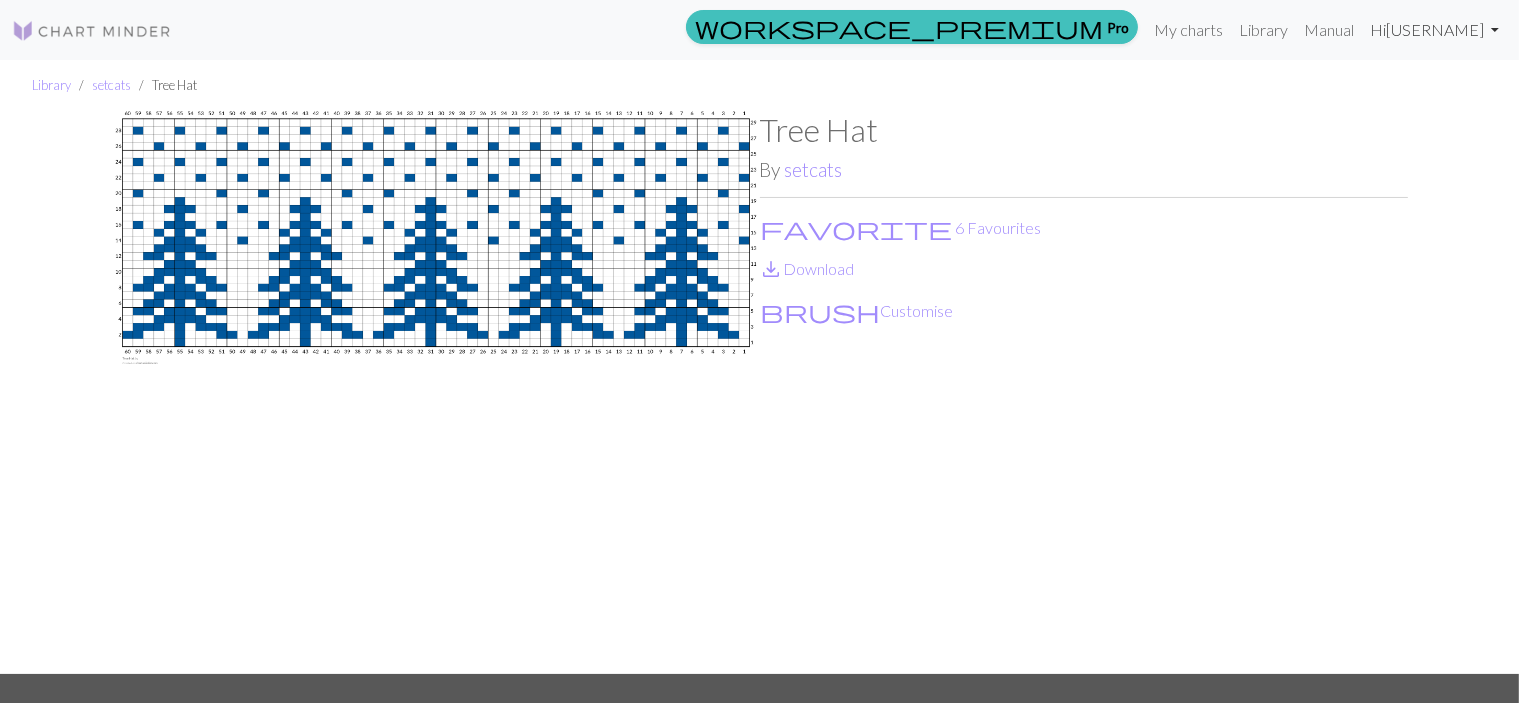 click on "Hi [FIRST]" at bounding box center [1434, 30] 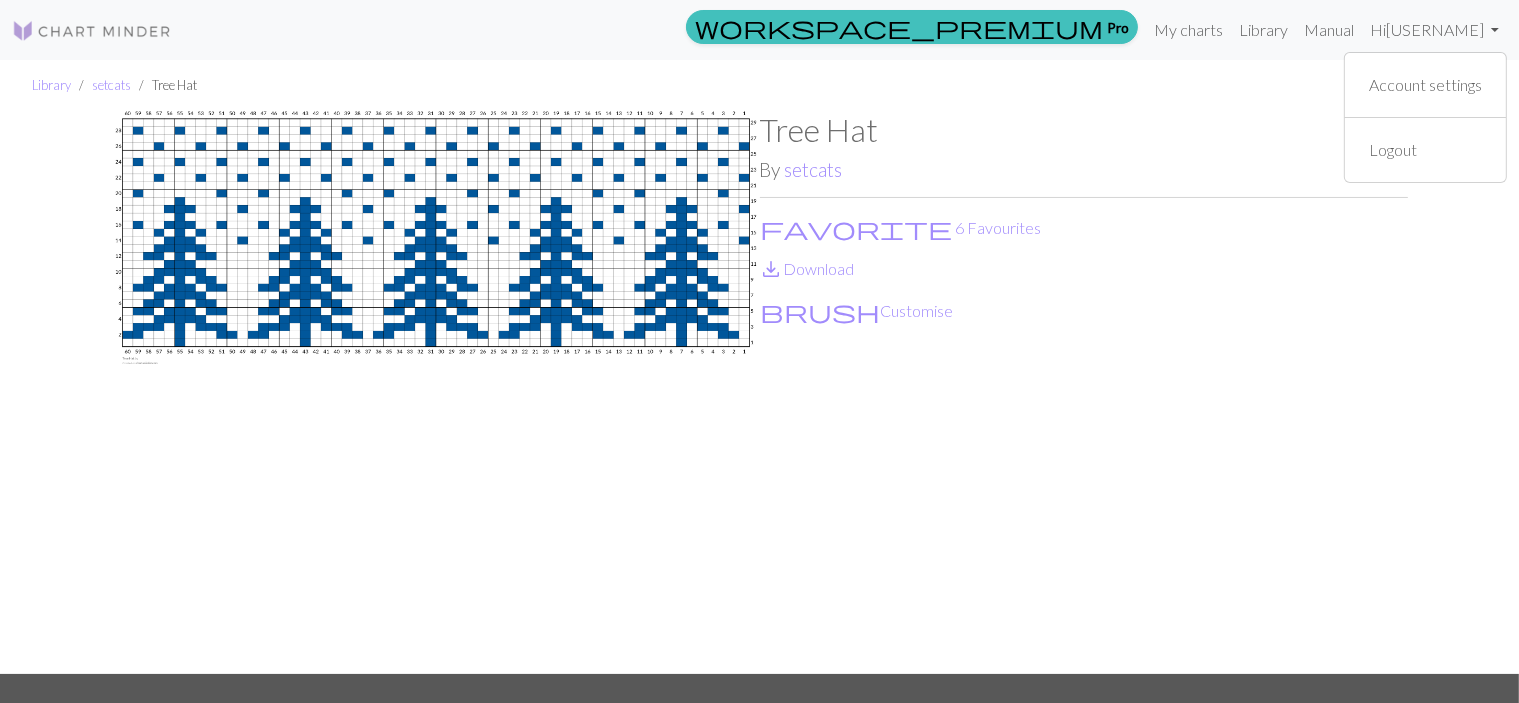 click at bounding box center (1084, 197) 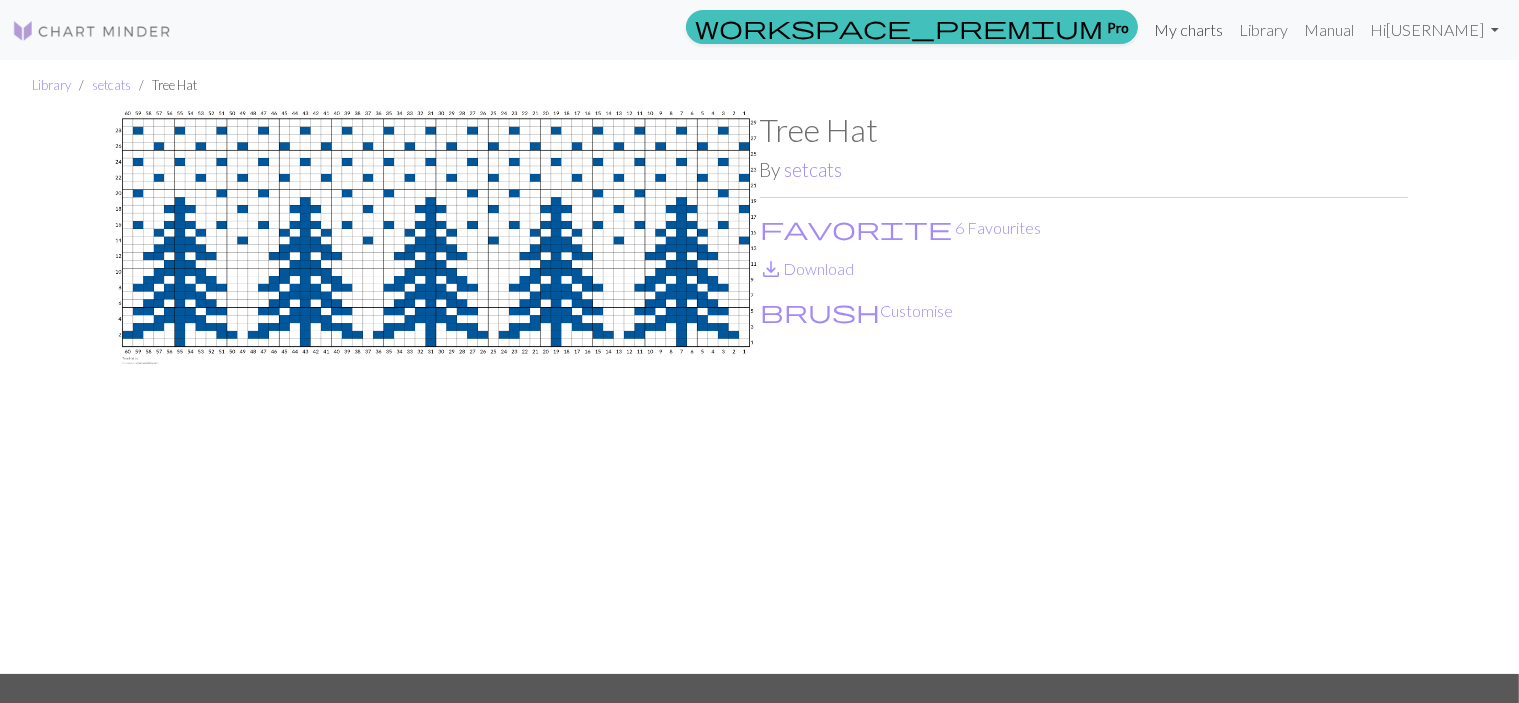 click on "My charts" at bounding box center [1188, 30] 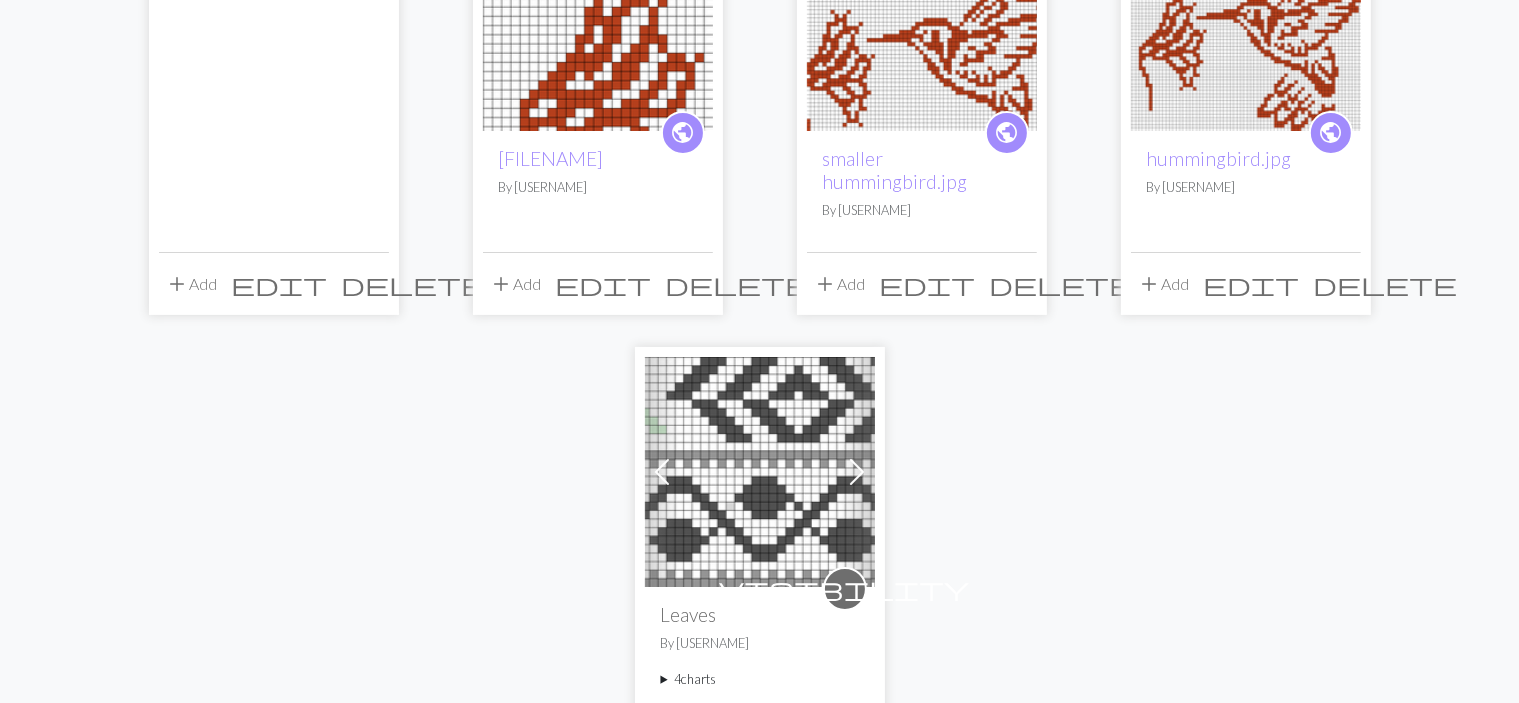 scroll, scrollTop: 0, scrollLeft: 0, axis: both 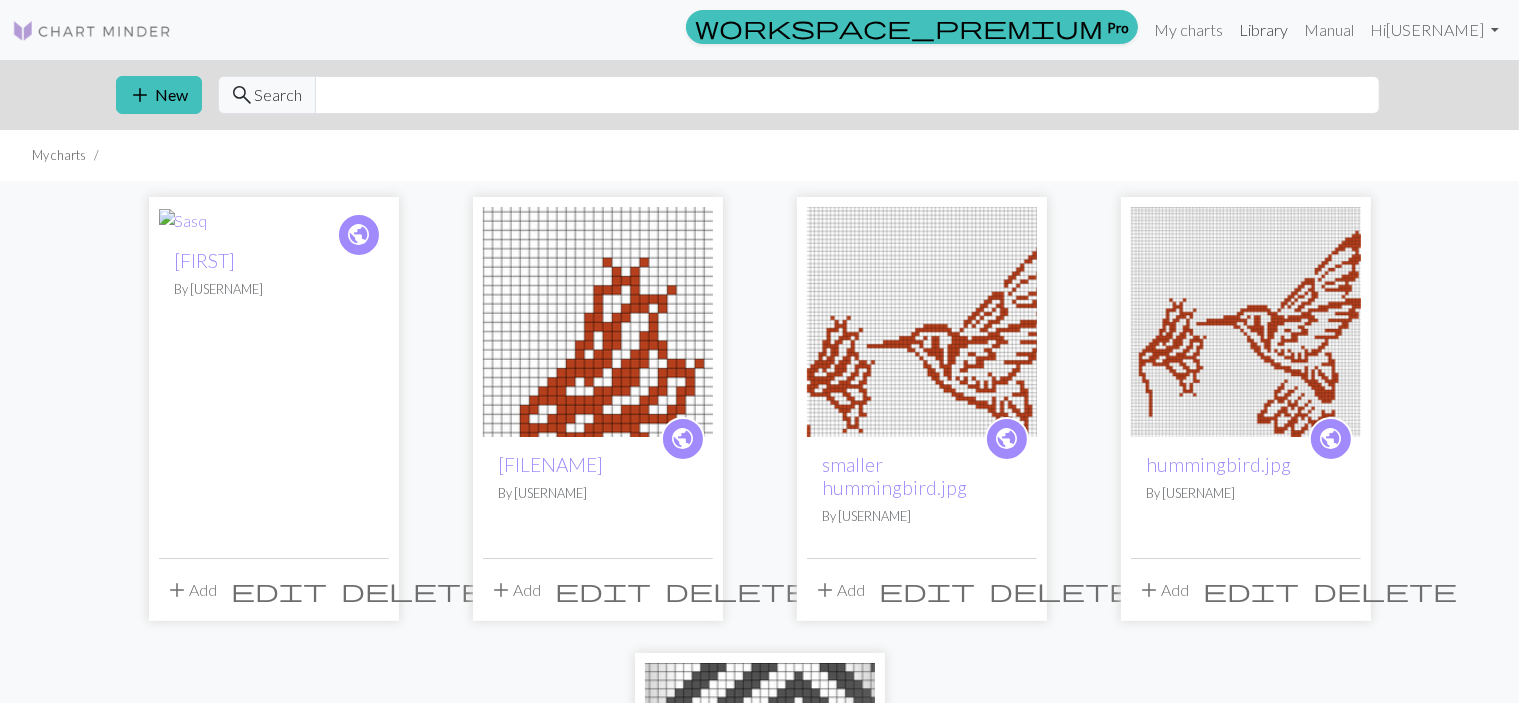 click on "Library" at bounding box center [1263, 30] 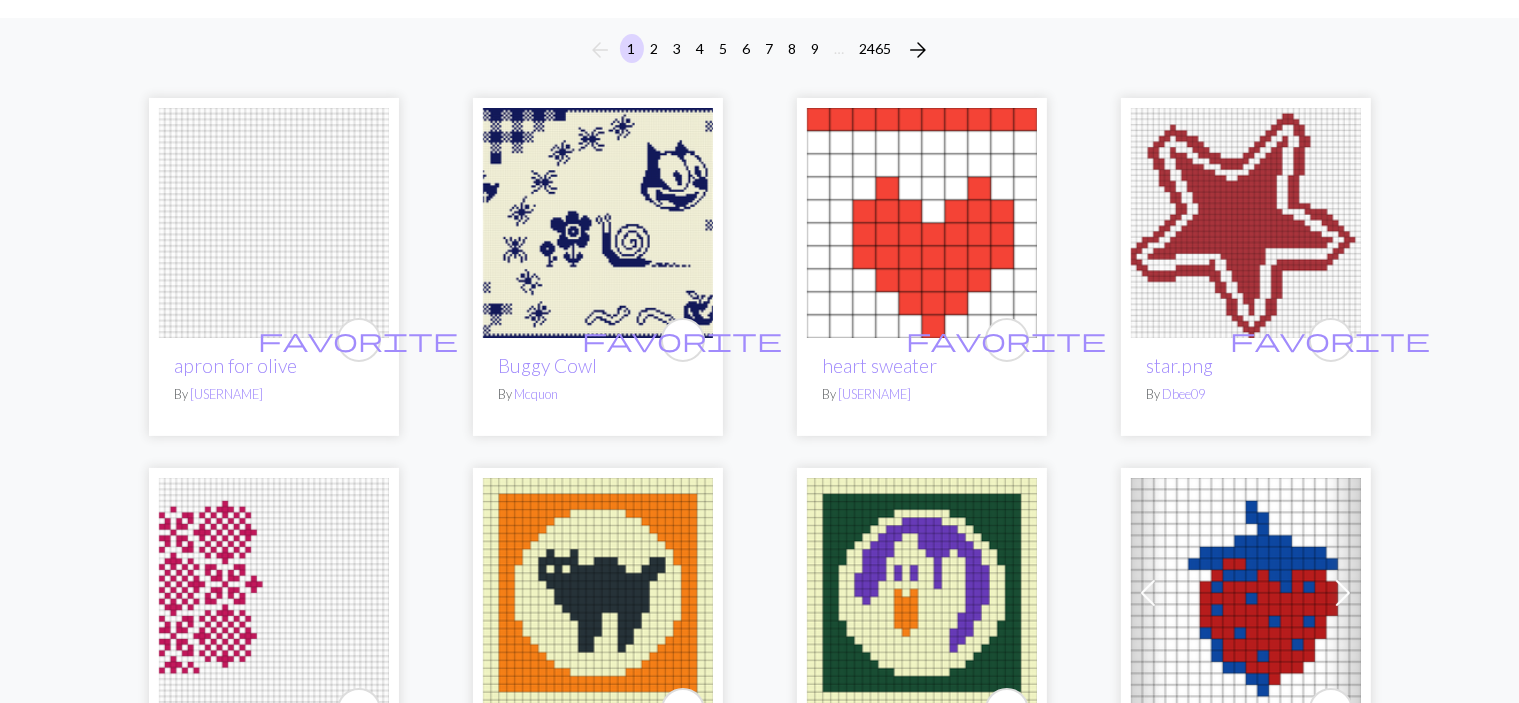 scroll, scrollTop: 0, scrollLeft: 0, axis: both 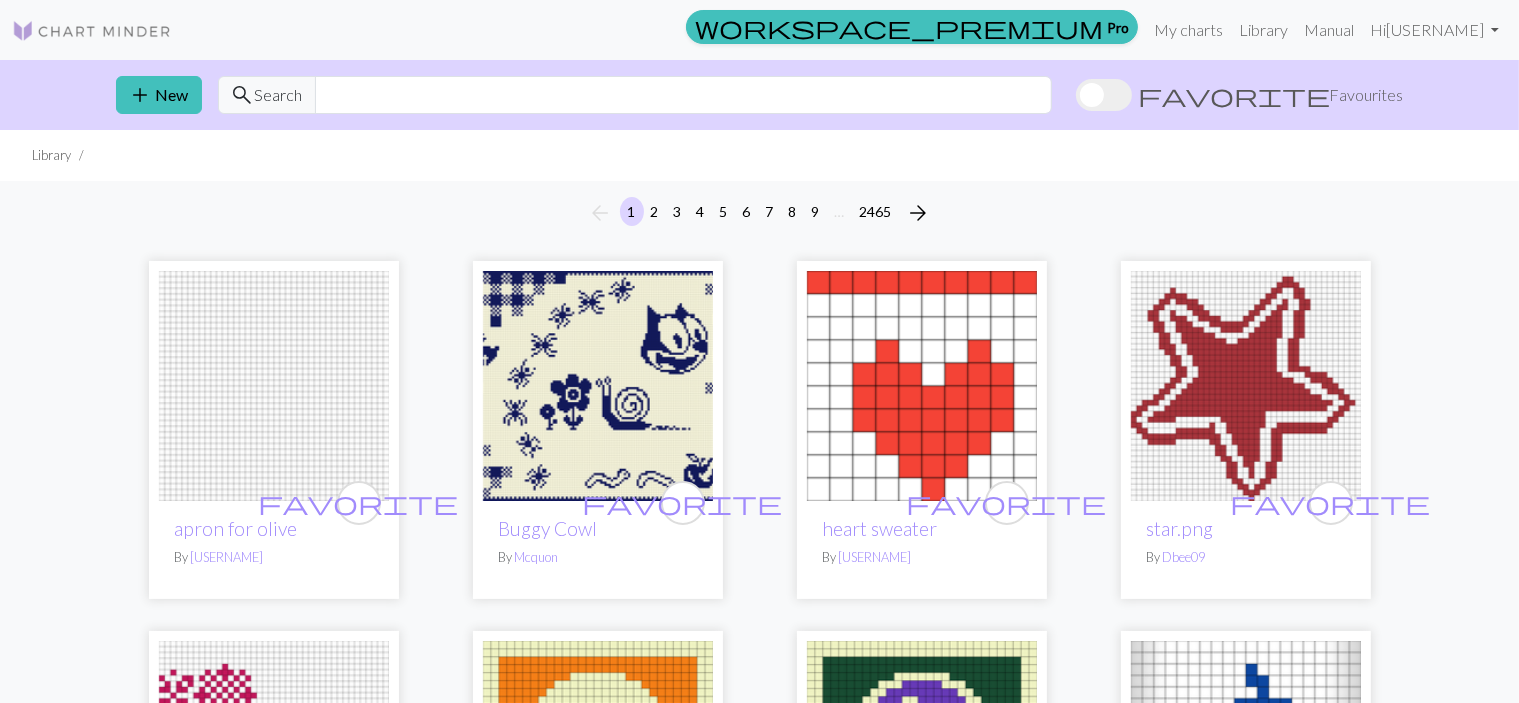 click on "Favourites" at bounding box center (1367, 95) 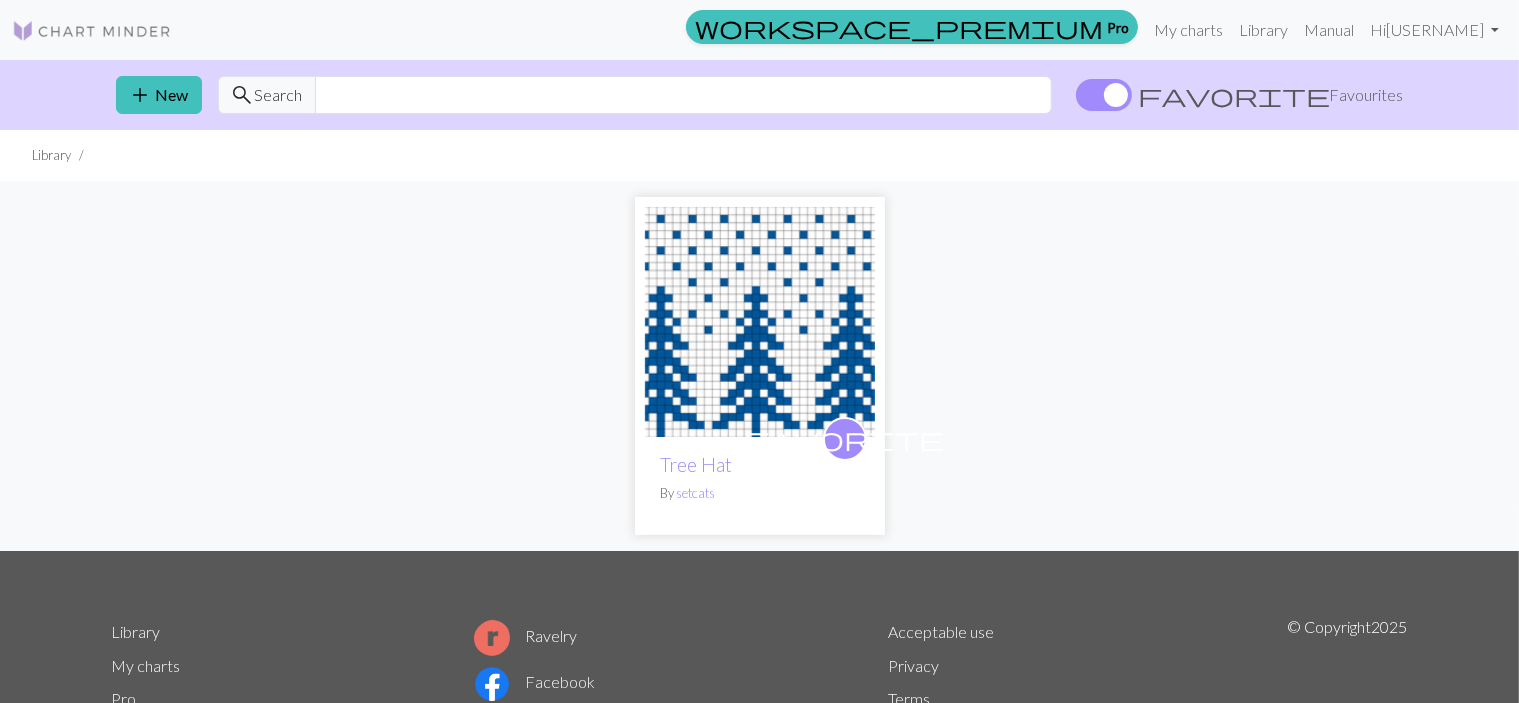 click at bounding box center [1104, 95] 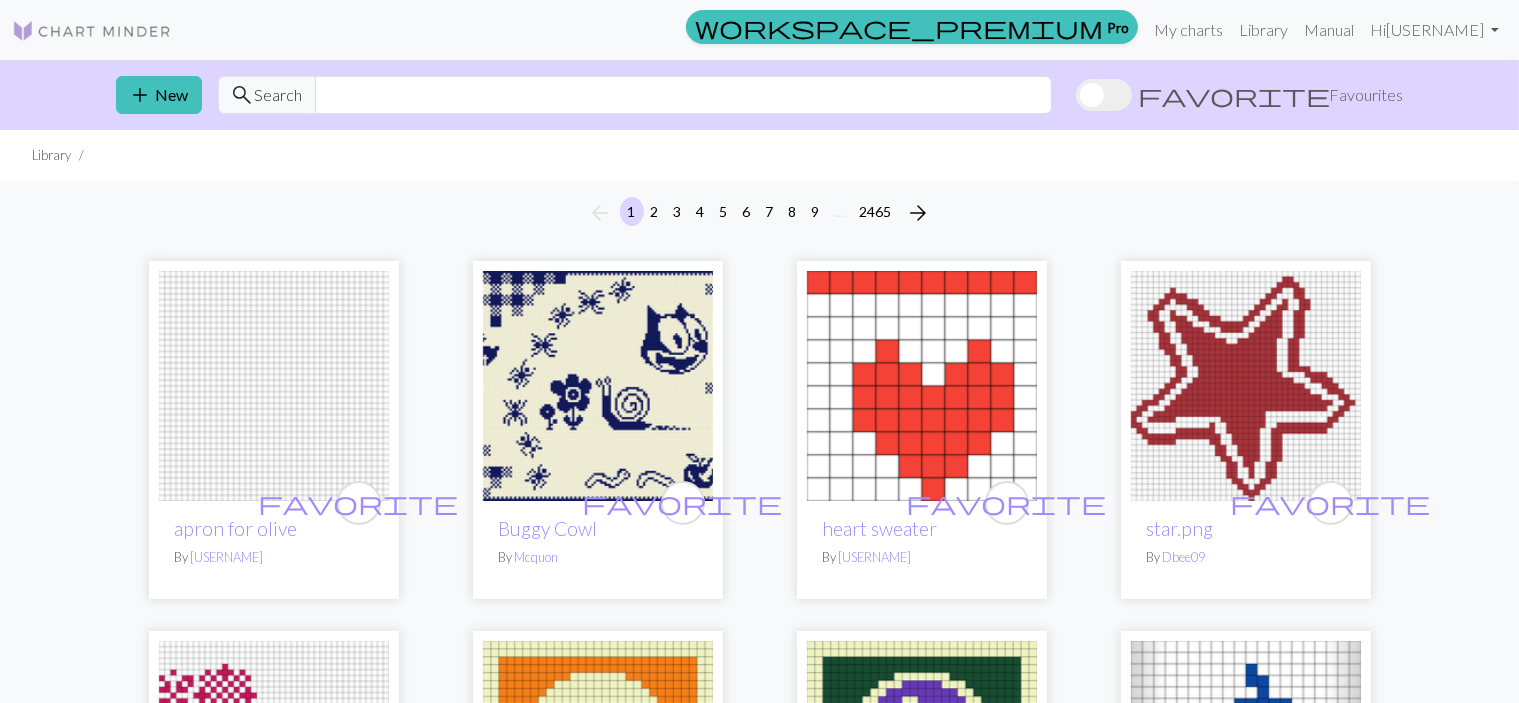 click at bounding box center (1104, 95) 